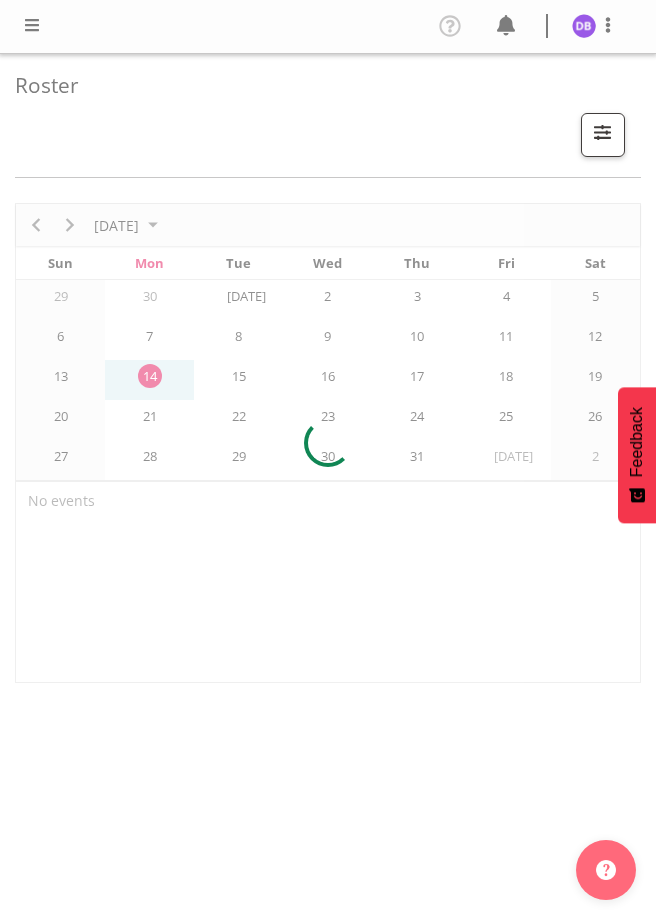 scroll, scrollTop: 0, scrollLeft: 0, axis: both 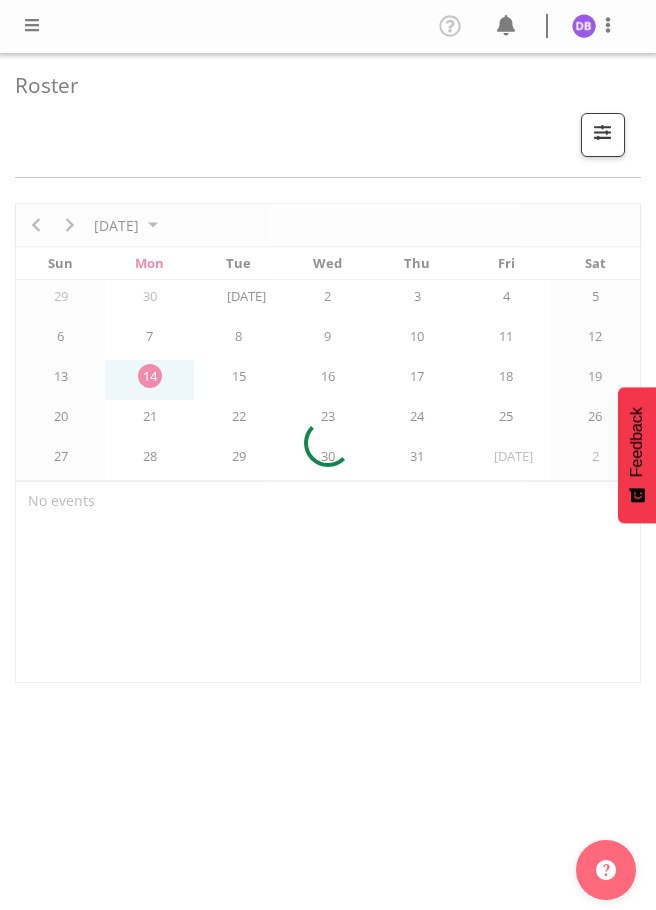 click at bounding box center [32, 25] 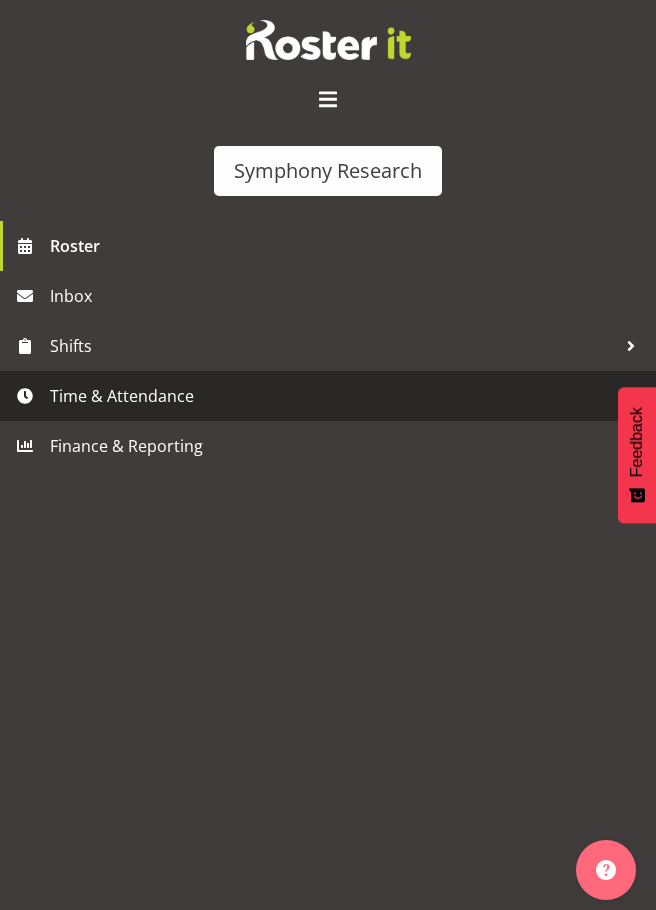 click on "Time & Attendance" at bounding box center [333, 396] 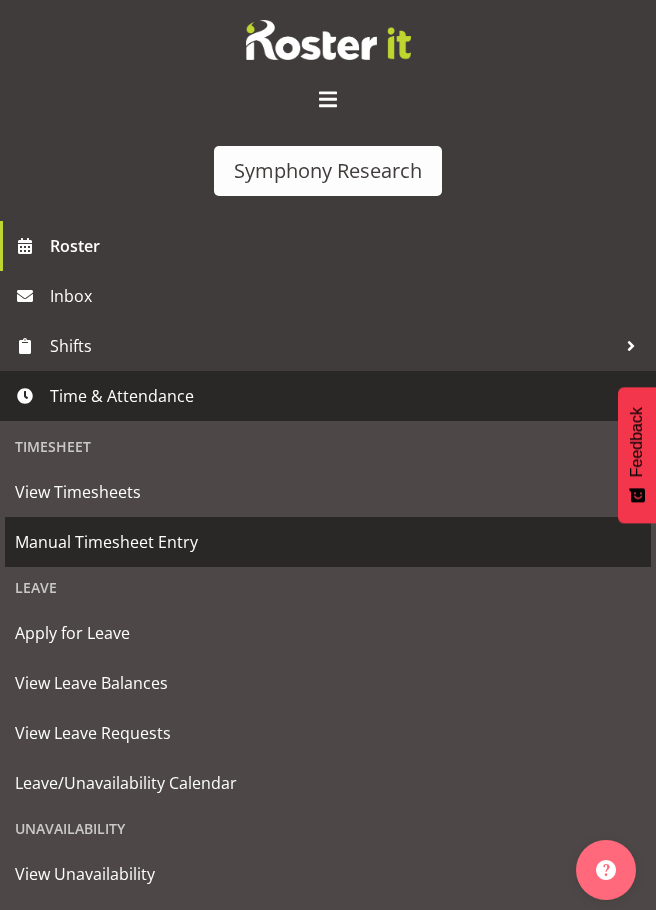 click on "Manual Timesheet Entry" at bounding box center (328, 542) 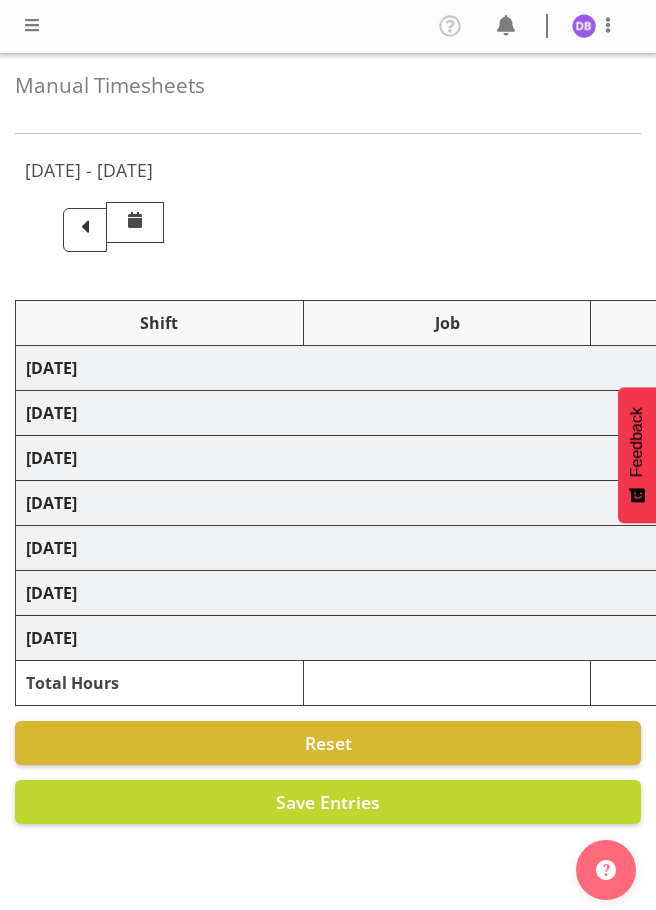 scroll, scrollTop: 0, scrollLeft: 0, axis: both 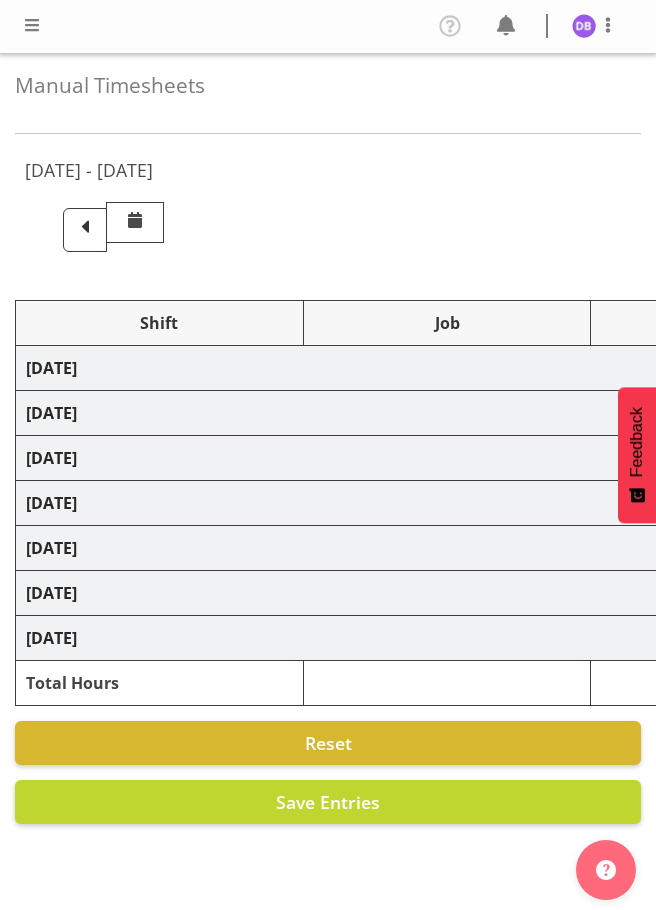 select on "26078" 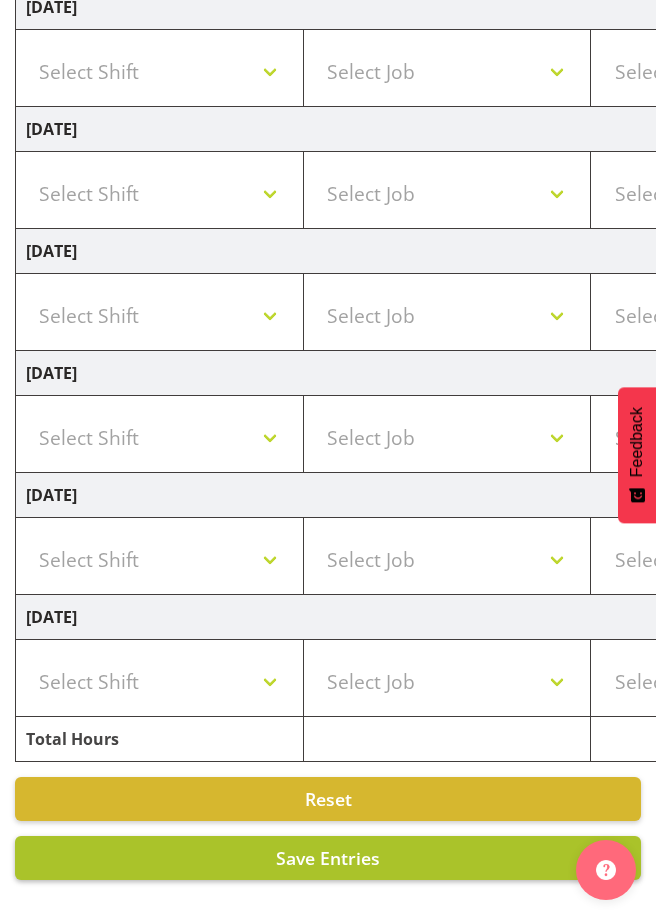 scroll, scrollTop: 729, scrollLeft: 0, axis: vertical 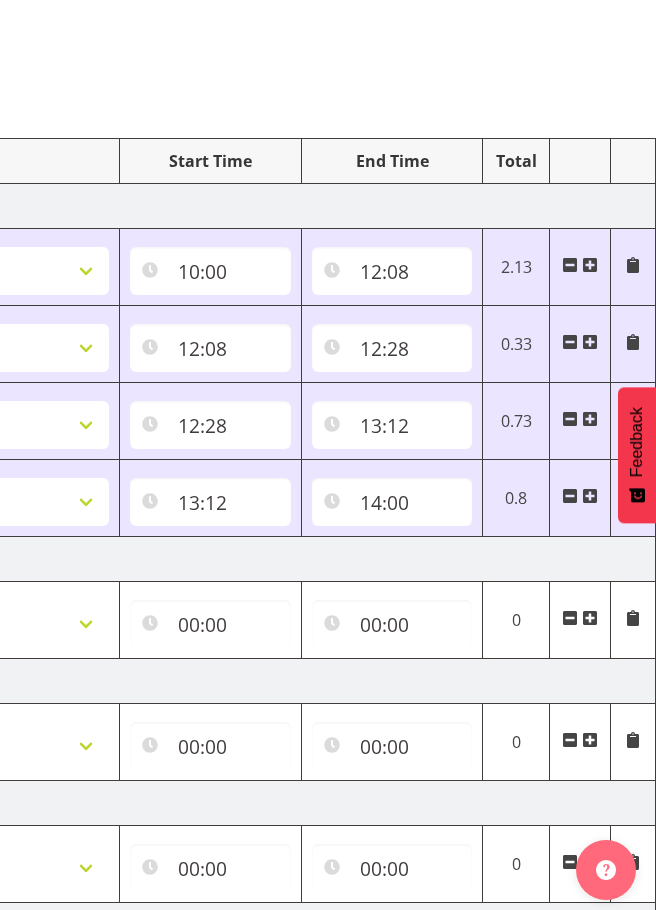 click at bounding box center (590, 496) 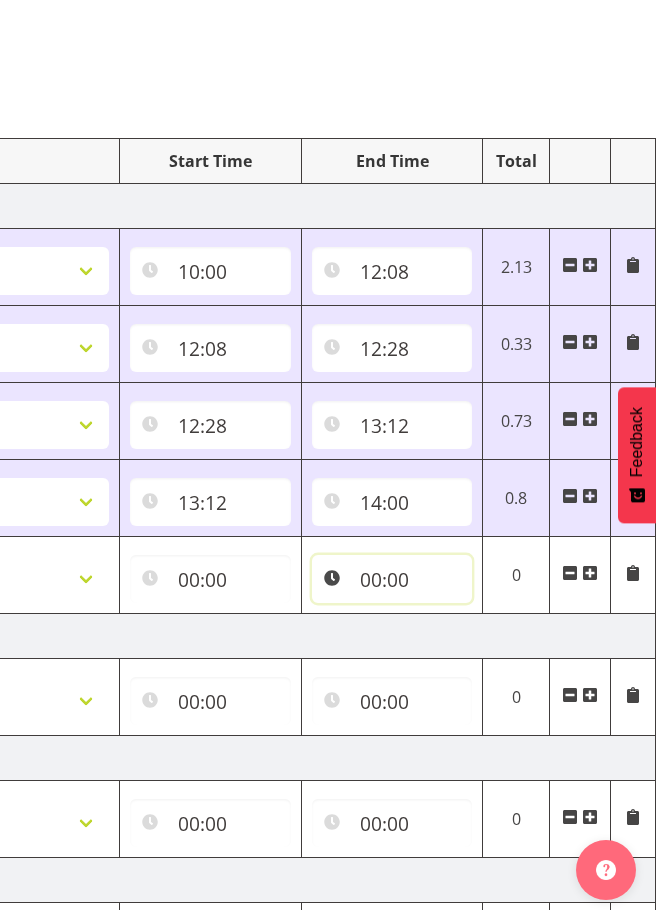 click on "00:00" at bounding box center (392, 579) 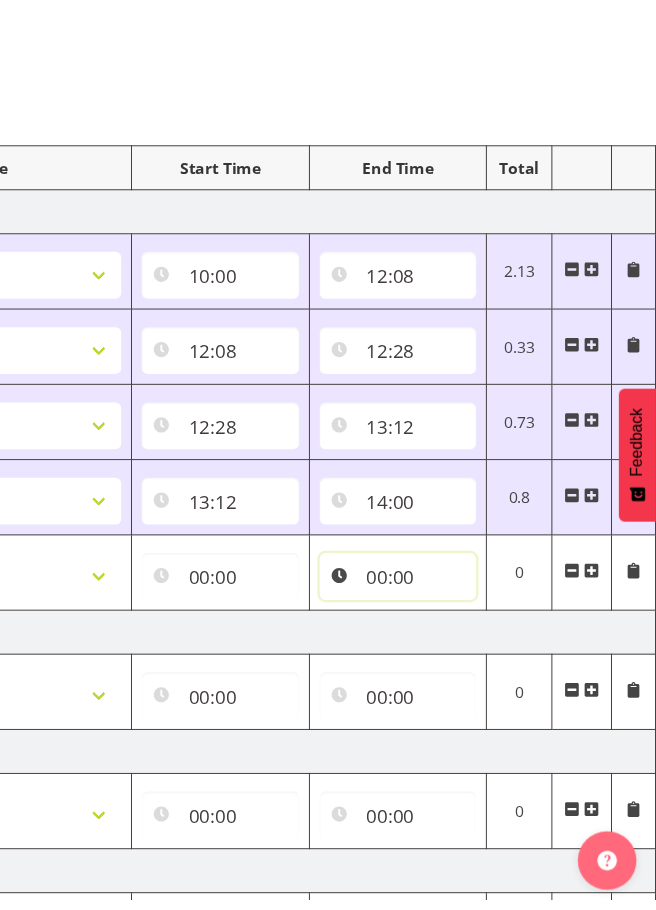 scroll, scrollTop: 0, scrollLeft: 744, axis: horizontal 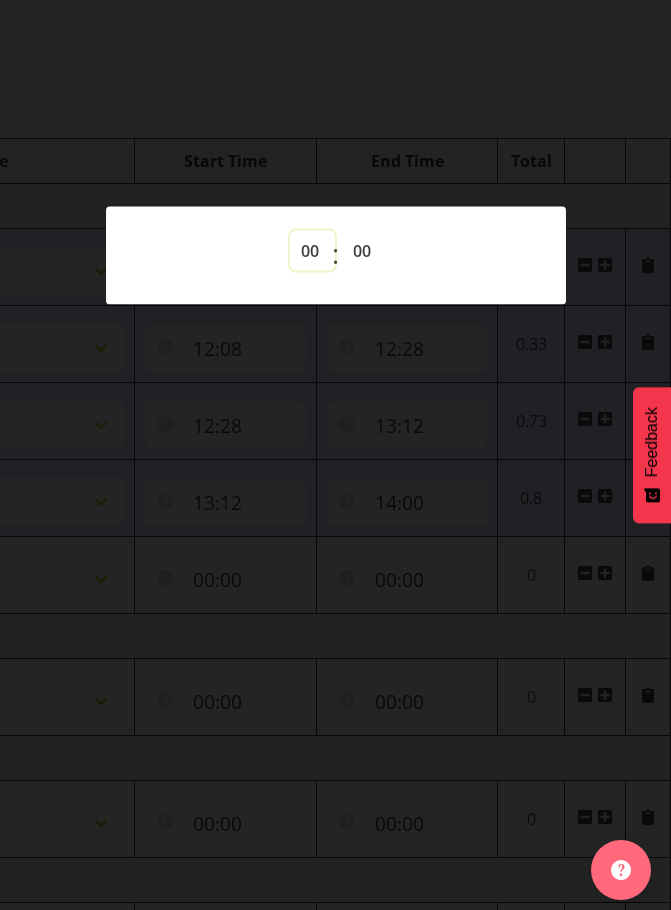 click on "00   01   02   03   04   05   06   07   08   09   10   11   12   13   14   15   16   17   18   19   20   21   22   23" at bounding box center (312, 250) 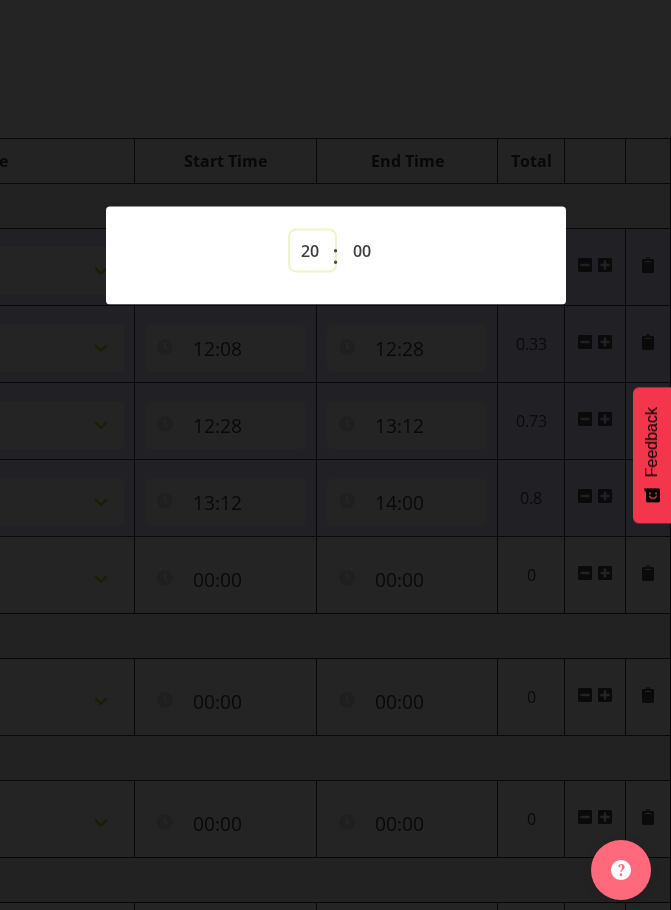 click on "00   01   02   03   04   05   06   07   08   09   10   11   12   13   14   15   16   17   18   19   20   21   22   23" at bounding box center (312, 250) 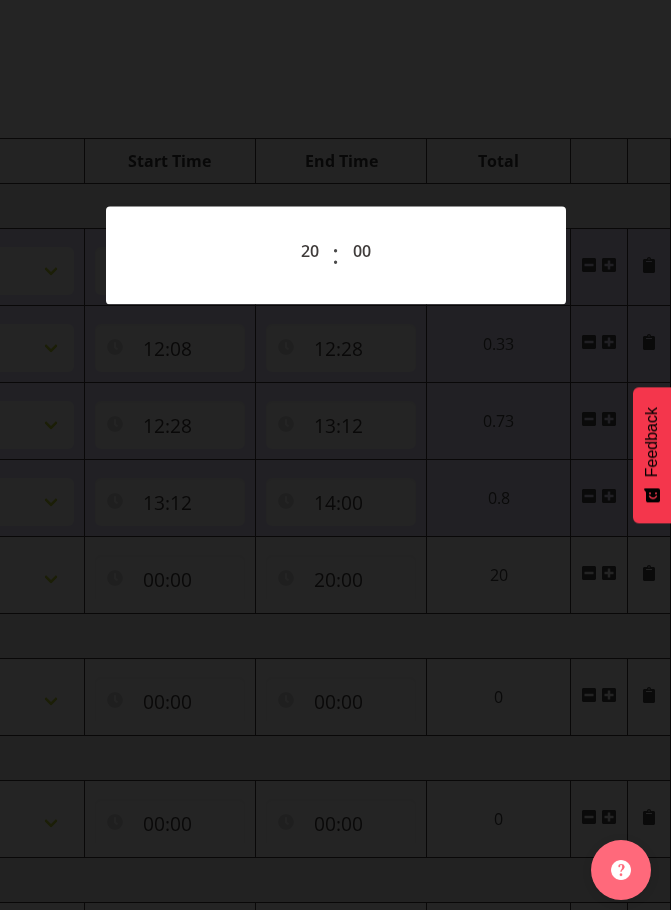 click at bounding box center (335, 455) 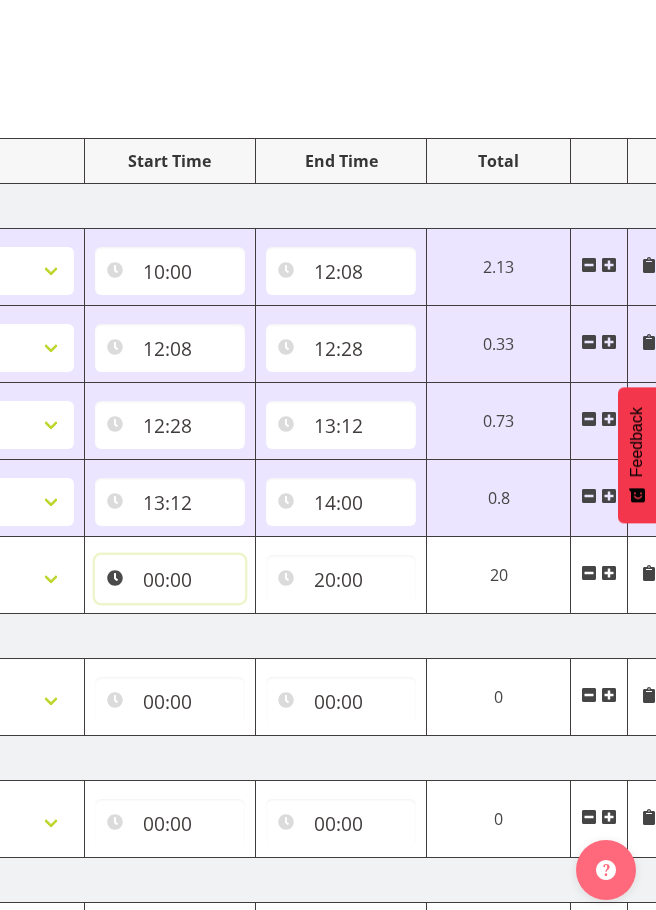 click on "00:00" at bounding box center (170, 579) 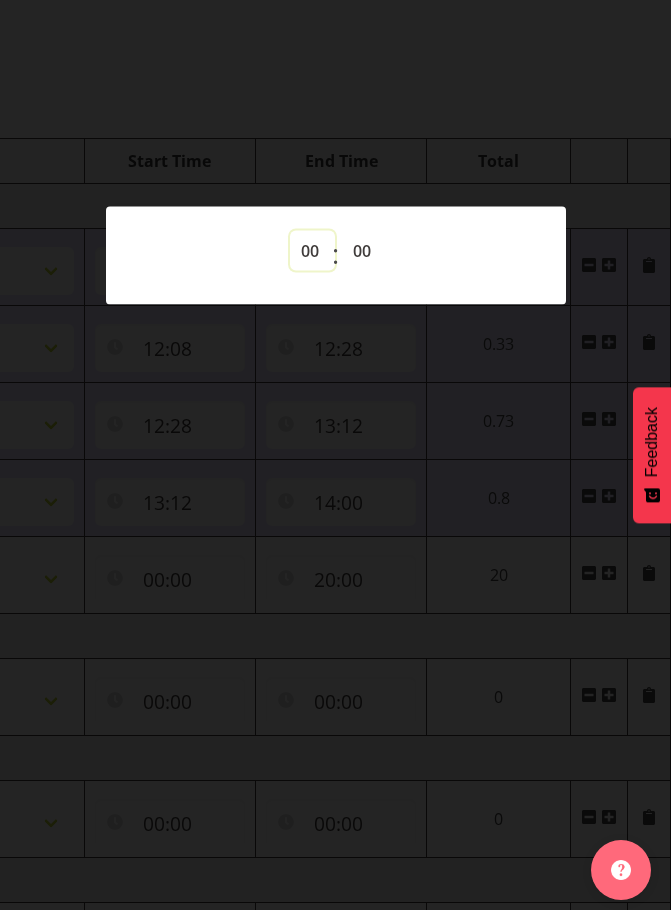 click on "00   01   02   03   04   05   06   07   08   09   10   11   12   13   14   15   16   17   18   19   20   21   22   23" at bounding box center [312, 250] 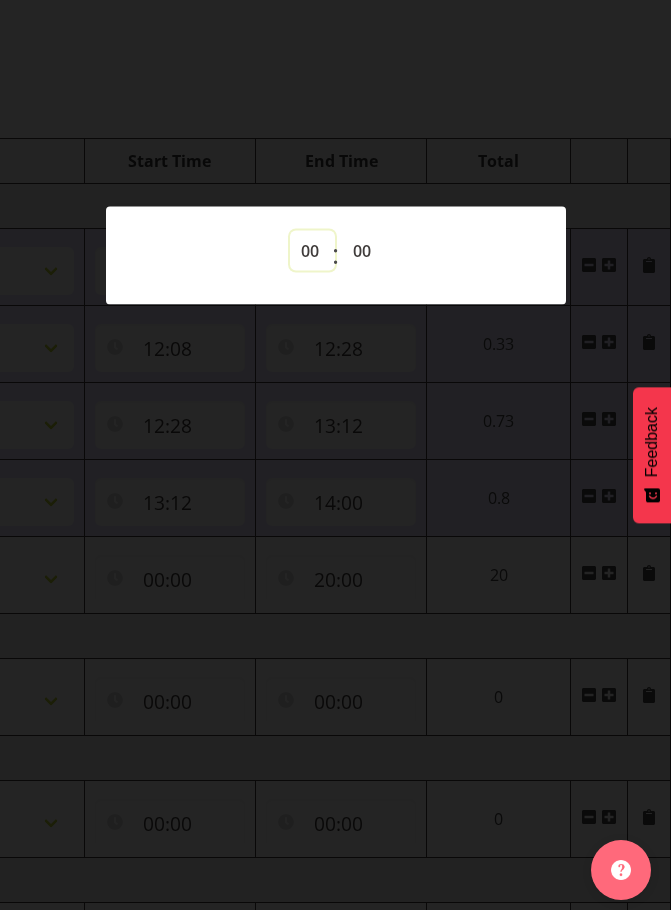 select on "17" 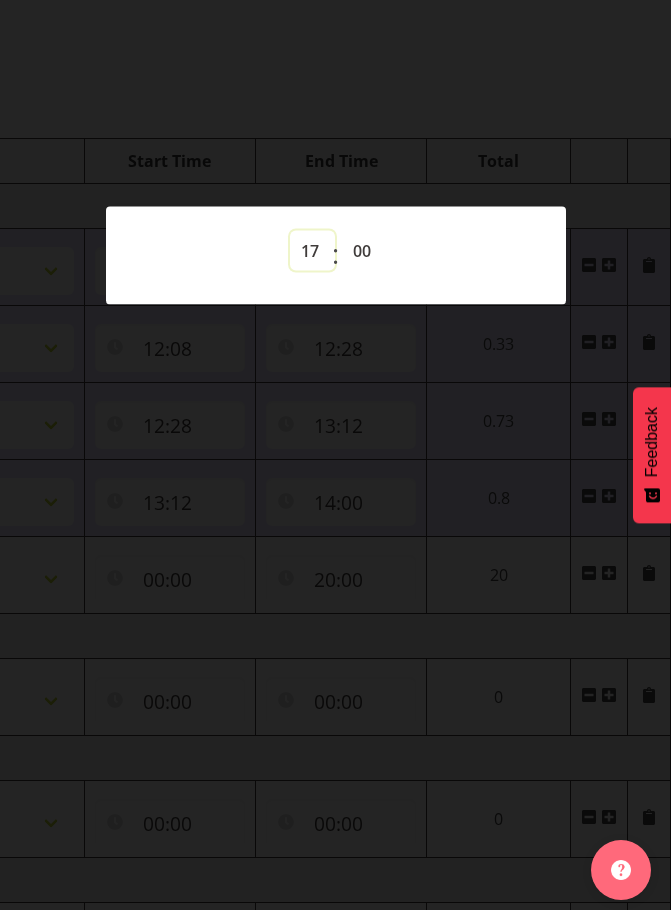 click on "00   01   02   03   04   05   06   07   08   09   10   11   12   13   14   15   16   17   18   19   20   21   22   23" at bounding box center (312, 250) 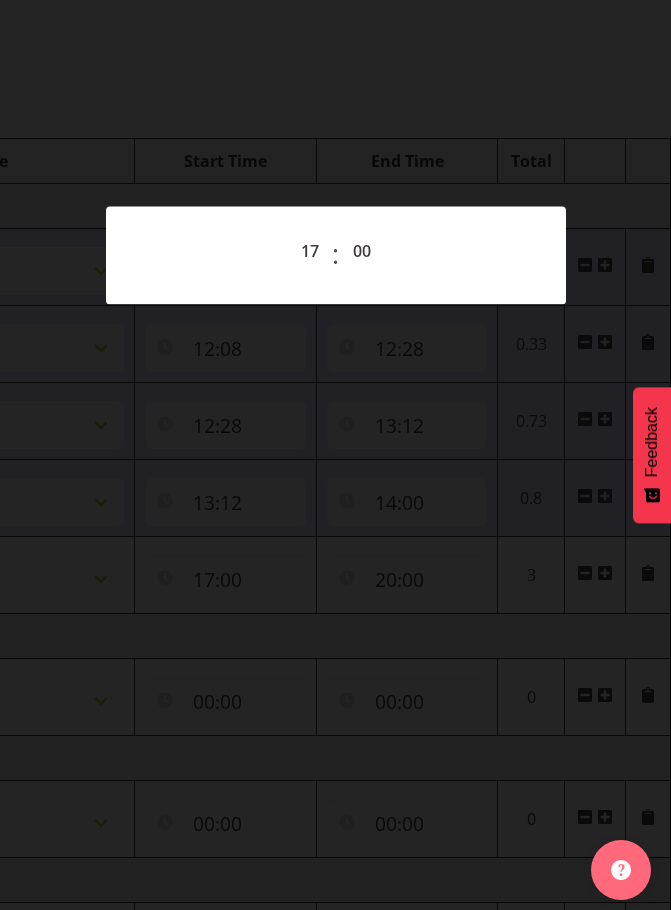 click at bounding box center [335, 455] 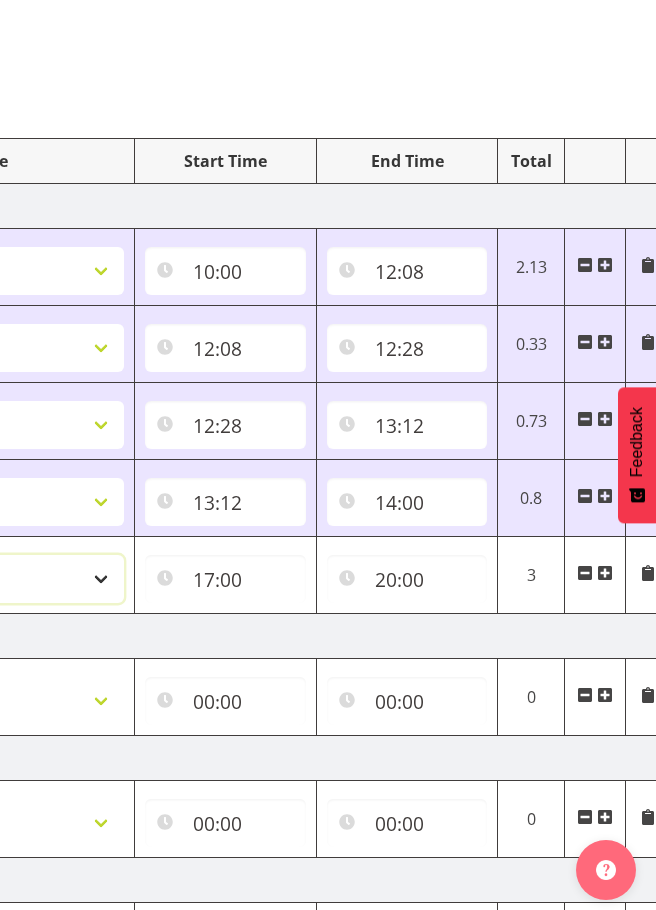 click on "Select Role  Briefing Interviewing" at bounding box center [-10, 579] 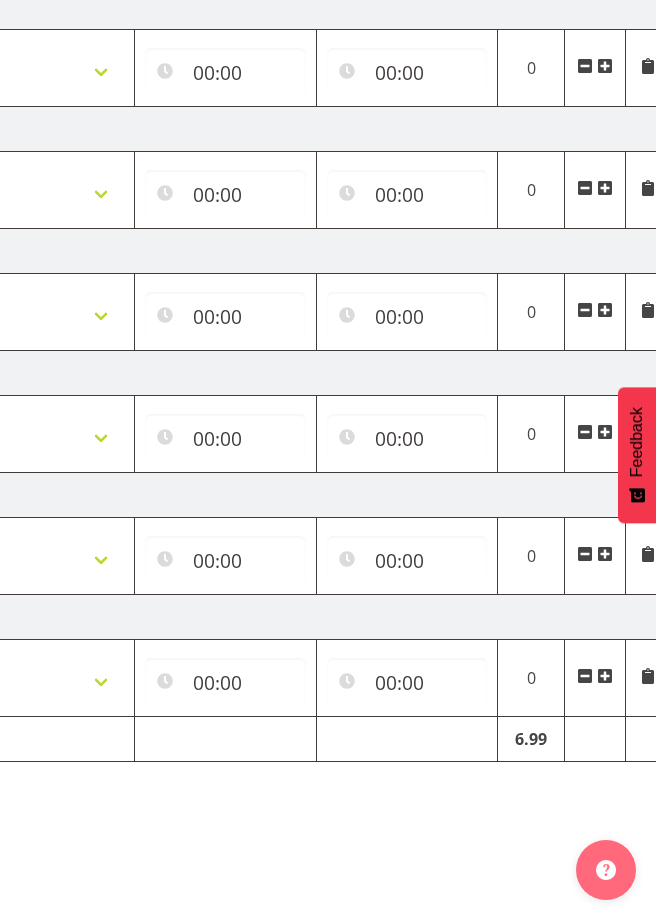 scroll, scrollTop: 806, scrollLeft: 0, axis: vertical 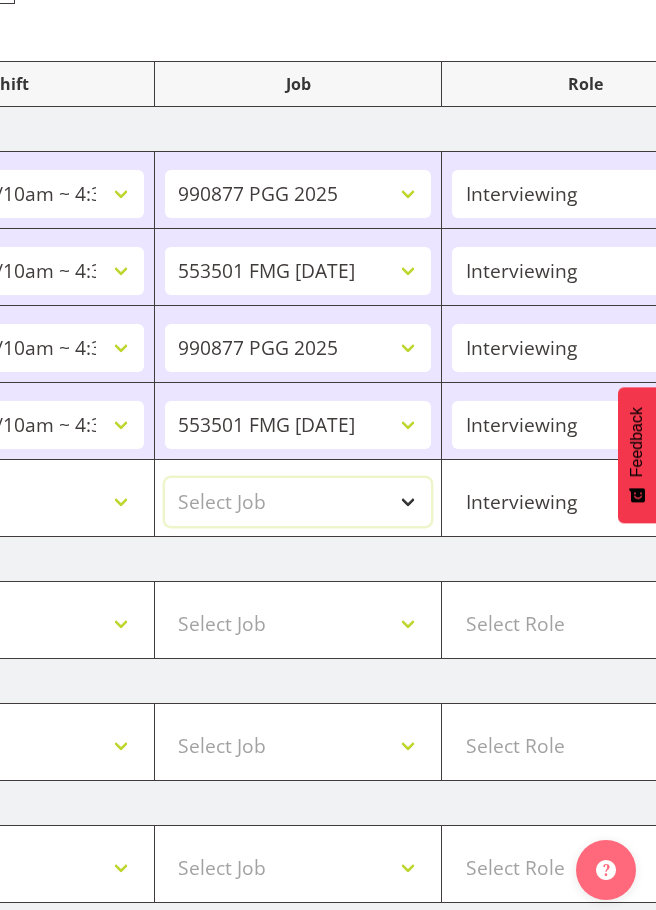 click on "Select Job  550060 IF Admin 553495 Rural Omnibus [DATE] - [DATE] 553500 BFM [DATE] - [DATE] 553501 FMG [DATE] 990000 General 990820 Mobtest 2024 990821 Goldrush 2024 990846 Toka Tu Ake 2025 990855 FENZ 990869 Richmond Home Heating 990873 Batteries 990877 PGG 2025 990878 CMI Q3 2025 990879 Selwyn DC 990881 PowerNet 999996 Training 999997 Recruitment & Training 999999 DT" at bounding box center (298, 502) 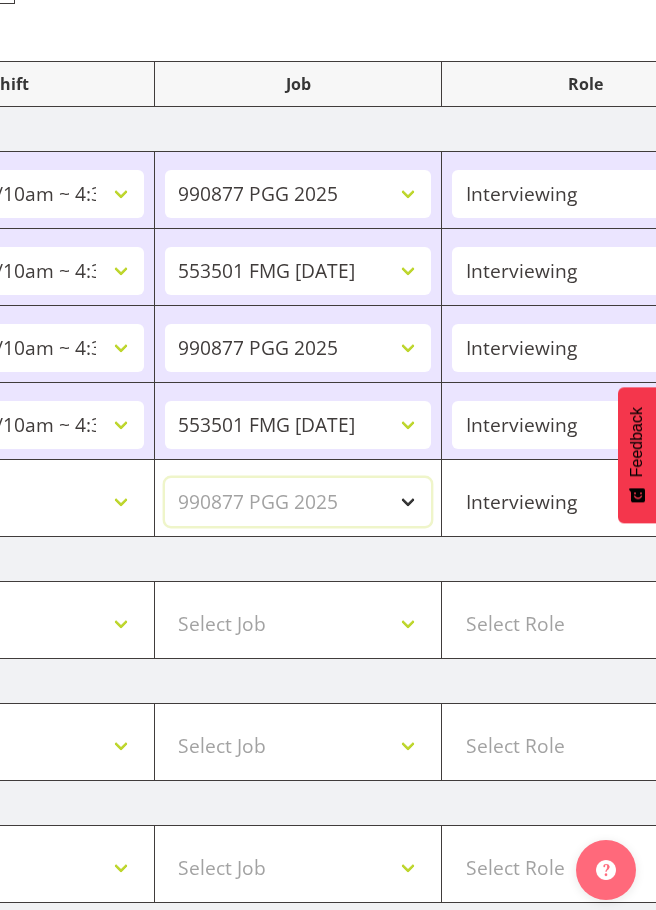 click on "Select Job  550060 IF Admin 553495 Rural Omnibus [DATE] - [DATE] 553500 BFM [DATE] - [DATE] 553501 FMG [DATE] 990000 General 990820 Mobtest 2024 990821 Goldrush 2024 990846 Toka Tu Ake 2025 990855 FENZ 990869 Richmond Home Heating 990873 Batteries 990877 PGG 2025 990878 CMI Q3 2025 990879 Selwyn DC 990881 PowerNet 999996 Training 999997 Recruitment & Training 999999 DT" at bounding box center [298, 502] 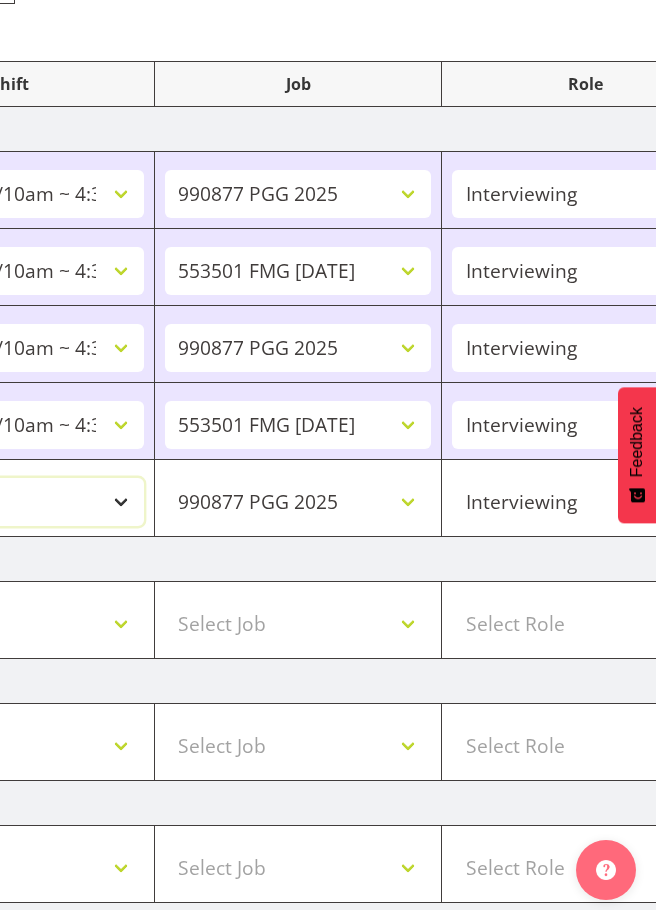 click on "Select Shift  !!Project Briefing  (Job to be assigned) !!Weekend Residential    (Roster IT Shift Label) *Business  9/10am ~ 4:30pm *Business Batteries Aust Shift 11am ~ 7pm *Business Supervisor *Evening Residential Shift 5-9pm *Farm Projects PGG Evening *Farm Projects PGG Weekend *Home Heating Evenings *Home Heating Weekend *RP Track  C *RP Track C Weekend *RP Weekly/Monthly Tracks *Supervisor Call Centre *Supervisor Evening *Supervisors & Call Centre Weekend *To Be Briefed AU Batteries Evening 5~7pm or later PowerNet Evenings PowerNet Weekend Test World Poll Aust Late 9p~10:30p World Poll Aust Wkend World Poll Aust. Pilot 6:30~10:30pm World Poll Pilot Aust 6:30~10:30pm" at bounding box center [10, 502] 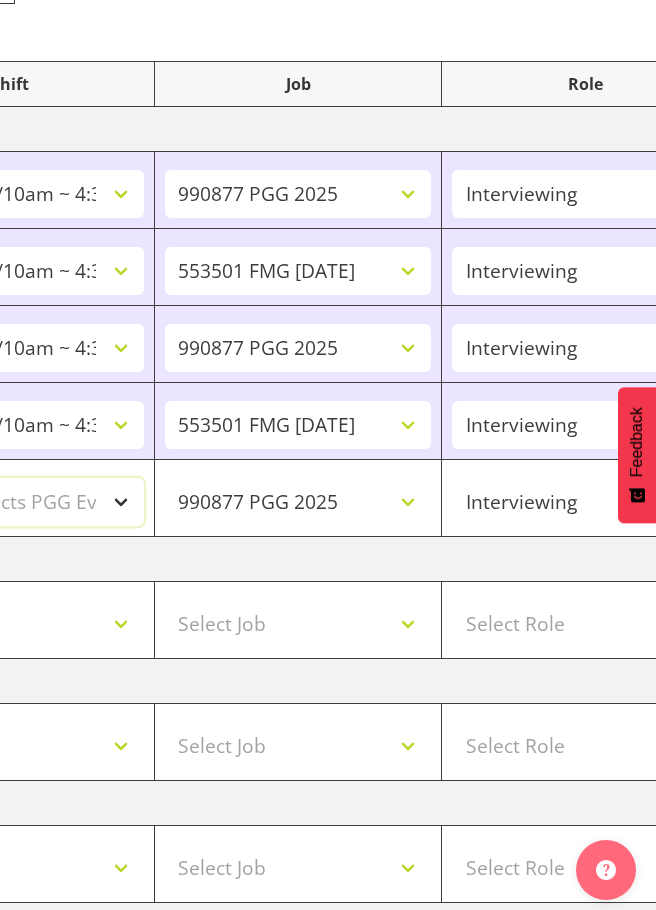 click on "Select Shift  !!Project Briefing  (Job to be assigned) !!Weekend Residential    (Roster IT Shift Label) *Business  9/10am ~ 4:30pm *Business Batteries Aust Shift 11am ~ 7pm *Business Supervisor *Evening Residential Shift 5-9pm *Farm Projects PGG Evening *Farm Projects PGG Weekend *Home Heating Evenings *Home Heating Weekend *RP Track  C *RP Track C Weekend *RP Weekly/Monthly Tracks *Supervisor Call Centre *Supervisor Evening *Supervisors & Call Centre Weekend *To Be Briefed AU Batteries Evening 5~7pm or later PowerNet Evenings PowerNet Weekend Test World Poll Aust Late 9p~10:30p World Poll Aust Wkend World Poll Aust. Pilot 6:30~10:30pm World Poll Pilot Aust 6:30~10:30pm" at bounding box center (10, 502) 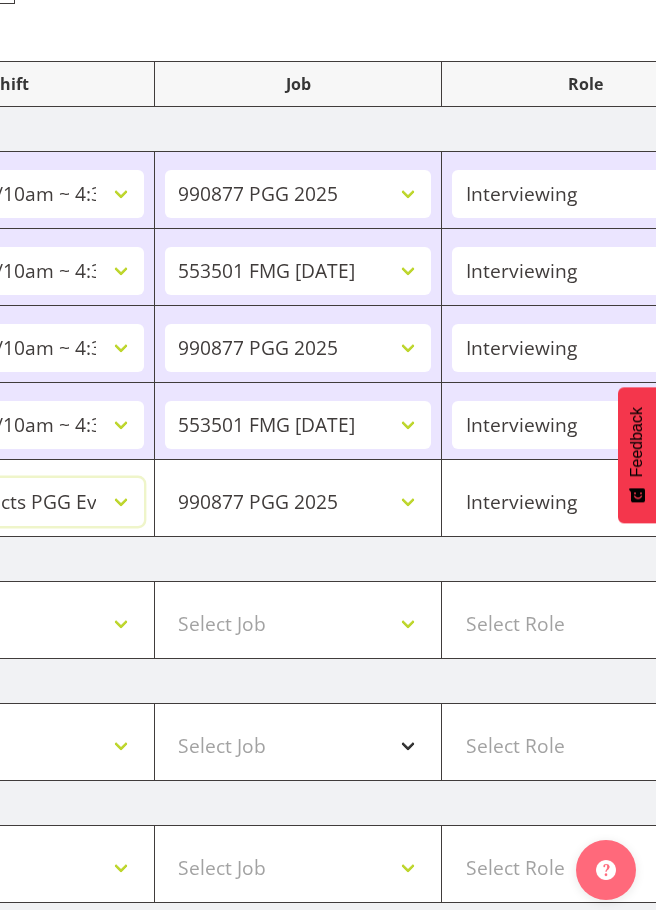 scroll, scrollTop: 806, scrollLeft: 0, axis: vertical 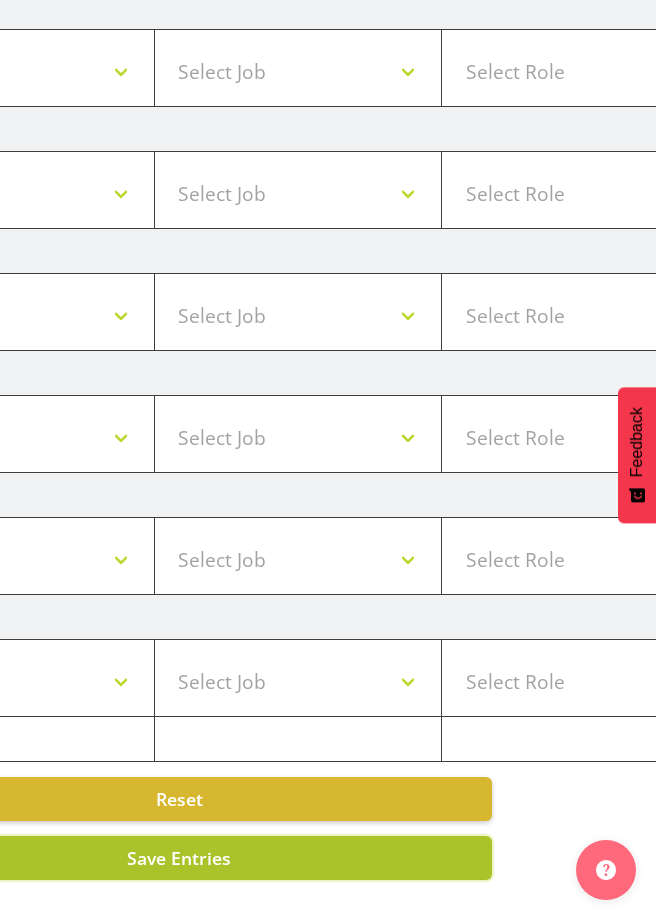 click on "Save
Entries" at bounding box center [179, 858] 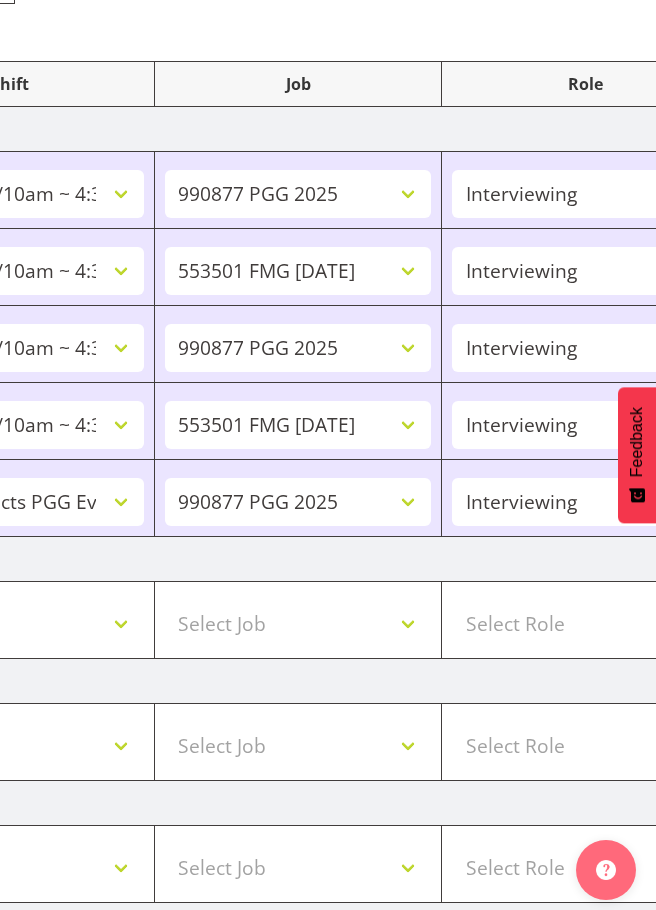 scroll, scrollTop: 806, scrollLeft: 0, axis: vertical 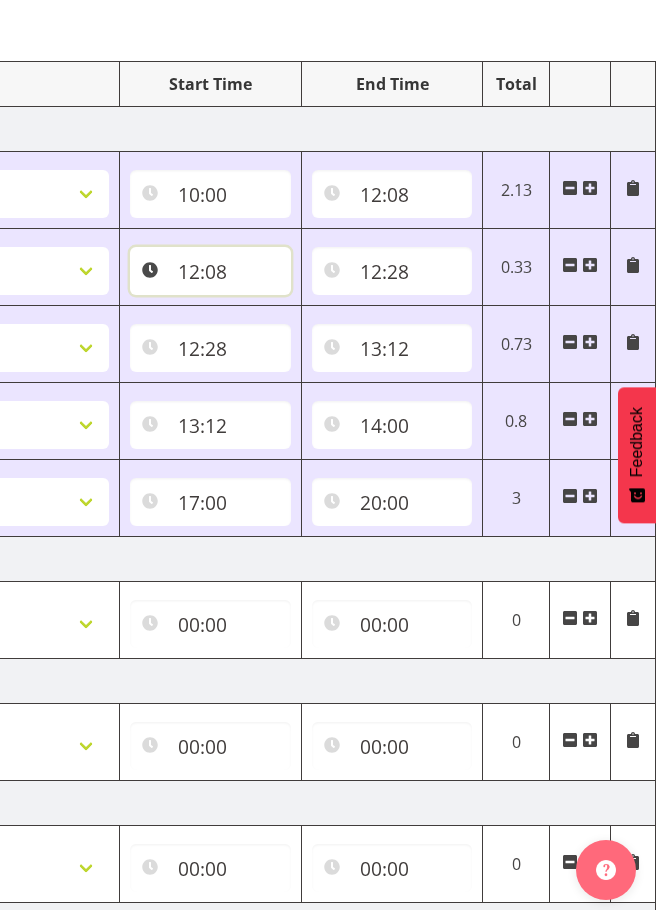click on "12:08" at bounding box center (210, 271) 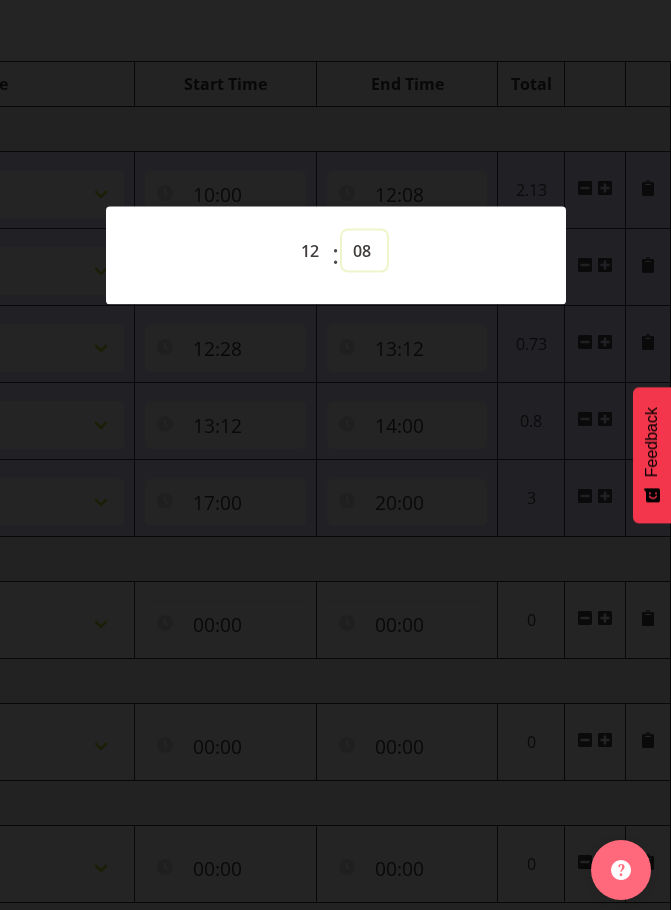 click on "00   01   02   03   04   05   06   07   08   09   10   11   12   13   14   15   16   17   18   19   20   21   22   23   24   25   26   27   28   29   30   31   32   33   34   35   36   37   38   39   40   41   42   43   44   45   46   47   48   49   50   51   52   53   54   55   56   57   58   59" at bounding box center [364, 250] 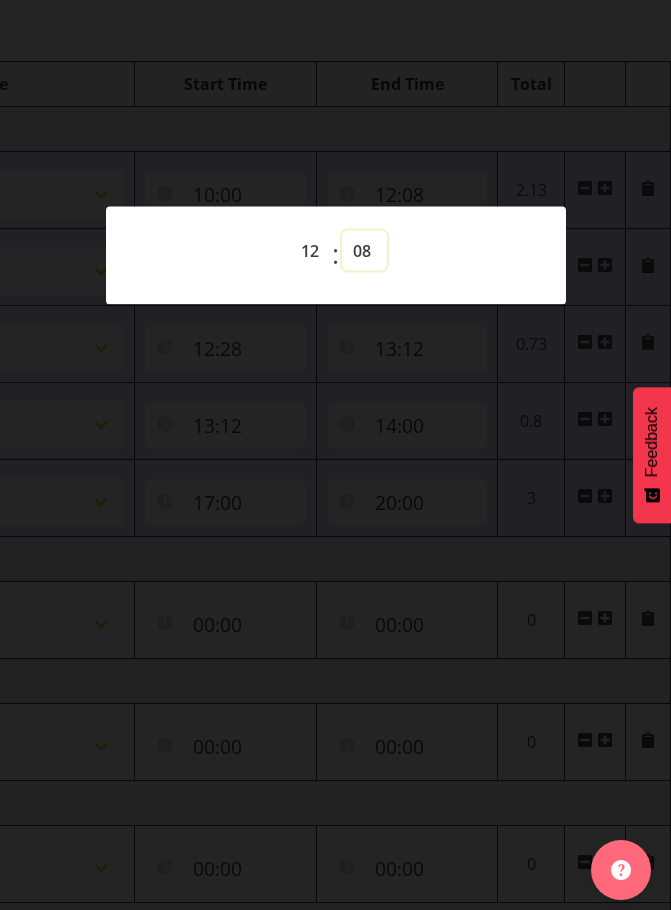 select on "9" 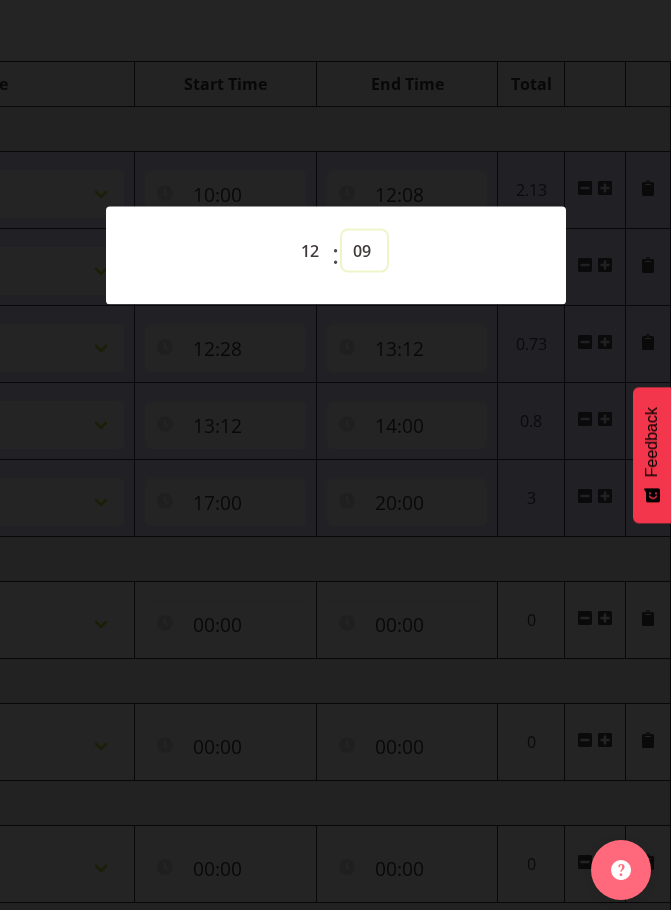 click on "00   01   02   03   04   05   06   07   08   09   10   11   12   13   14   15   16   17   18   19   20   21   22   23   24   25   26   27   28   29   30   31   32   33   34   35   36   37   38   39   40   41   42   43   44   45   46   47   48   49   50   51   52   53   54   55   56   57   58   59" at bounding box center [364, 250] 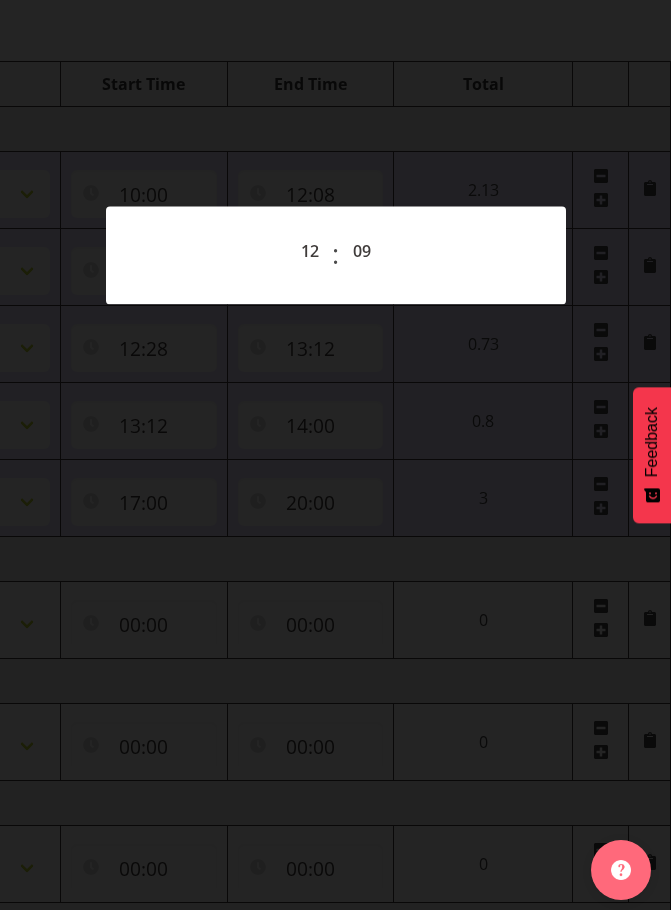 click at bounding box center (335, 455) 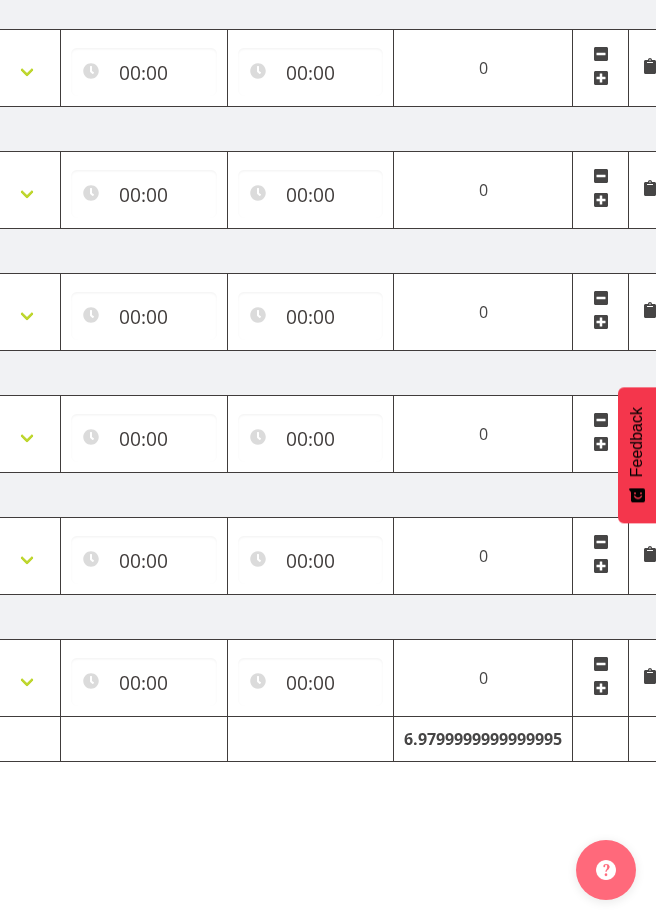 scroll, scrollTop: 239, scrollLeft: 0, axis: vertical 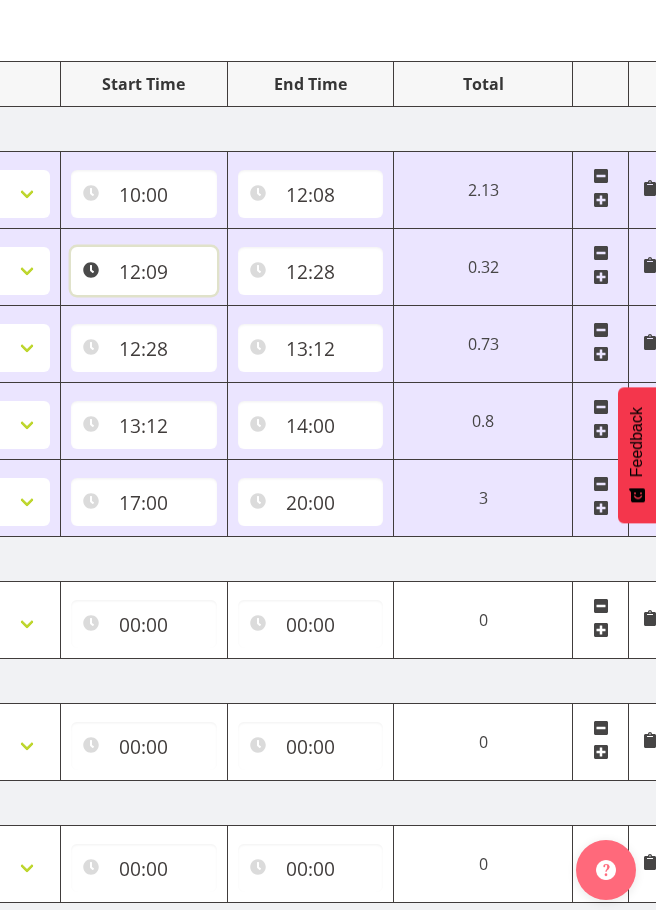 click on "12:09" at bounding box center (144, 271) 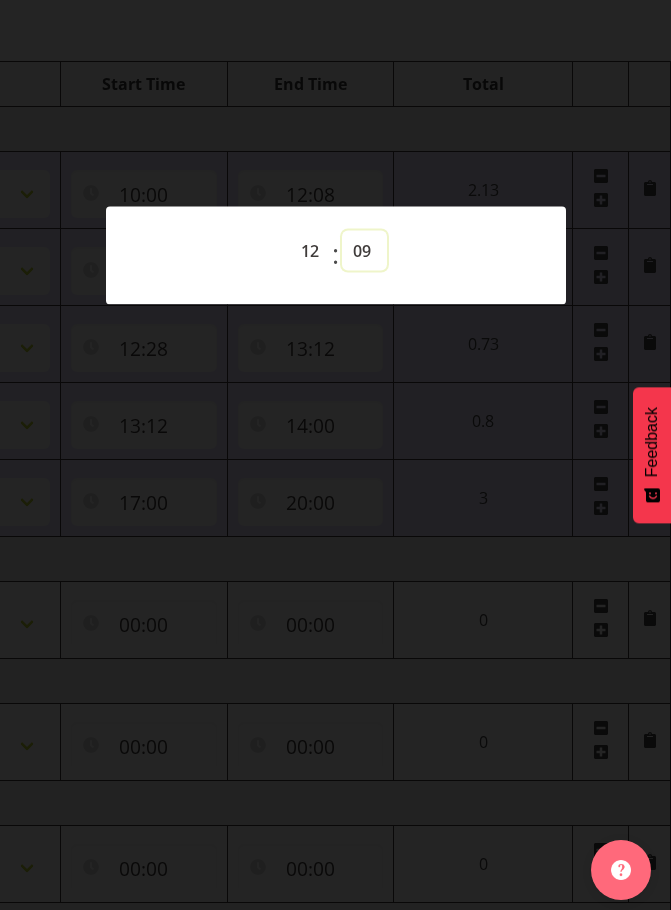 click on "00   01   02   03   04   05   06   07   08   09   10   11   12   13   14   15   16   17   18   19   20   21   22   23   24   25   26   27   28   29   30   31   32   33   34   35   36   37   38   39   40   41   42   43   44   45   46   47   48   49   50   51   52   53   54   55   56   57   58   59" at bounding box center (364, 250) 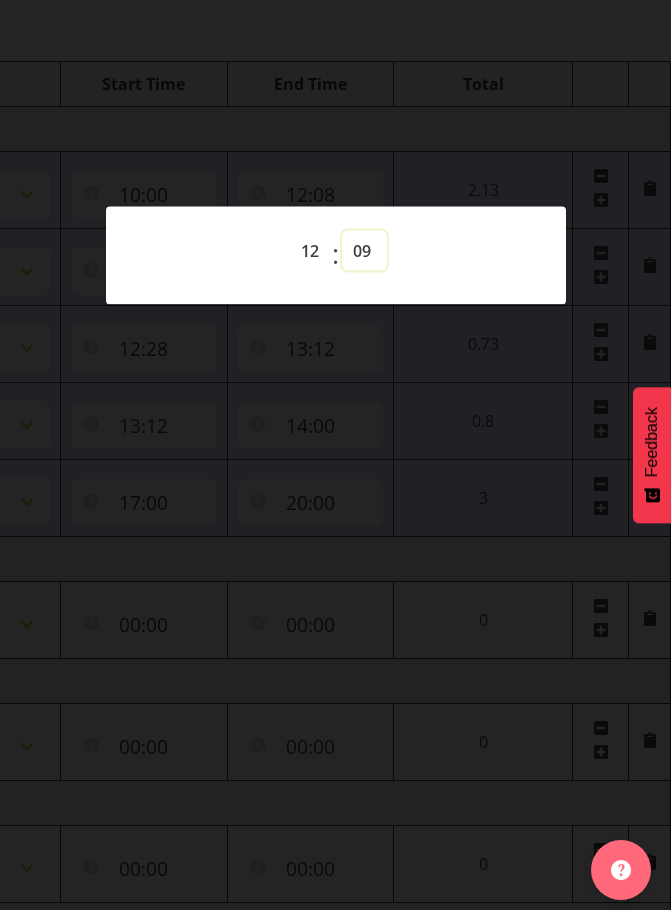 select on "8" 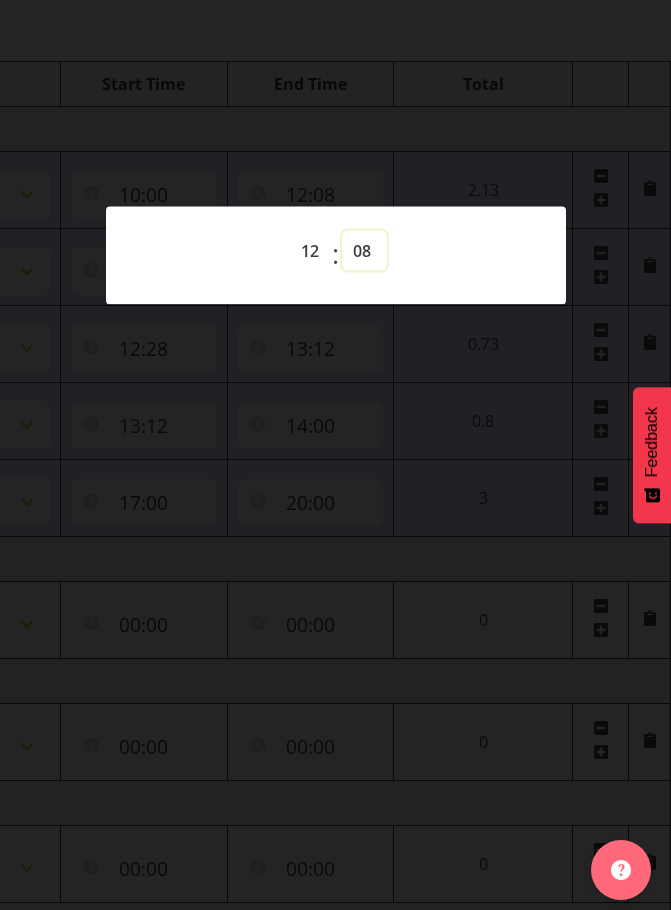 click on "00   01   02   03   04   05   06   07   08   09   10   11   12   13   14   15   16   17   18   19   20   21   22   23   24   25   26   27   28   29   30   31   32   33   34   35   36   37   38   39   40   41   42   43   44   45   46   47   48   49   50   51   52   53   54   55   56   57   58   59" at bounding box center [364, 250] 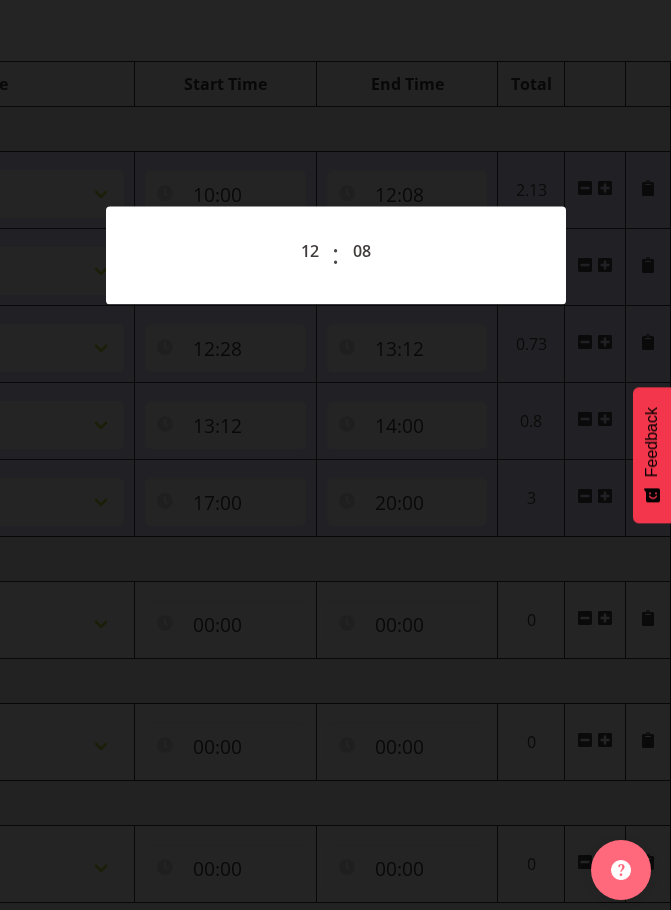 click at bounding box center (335, 455) 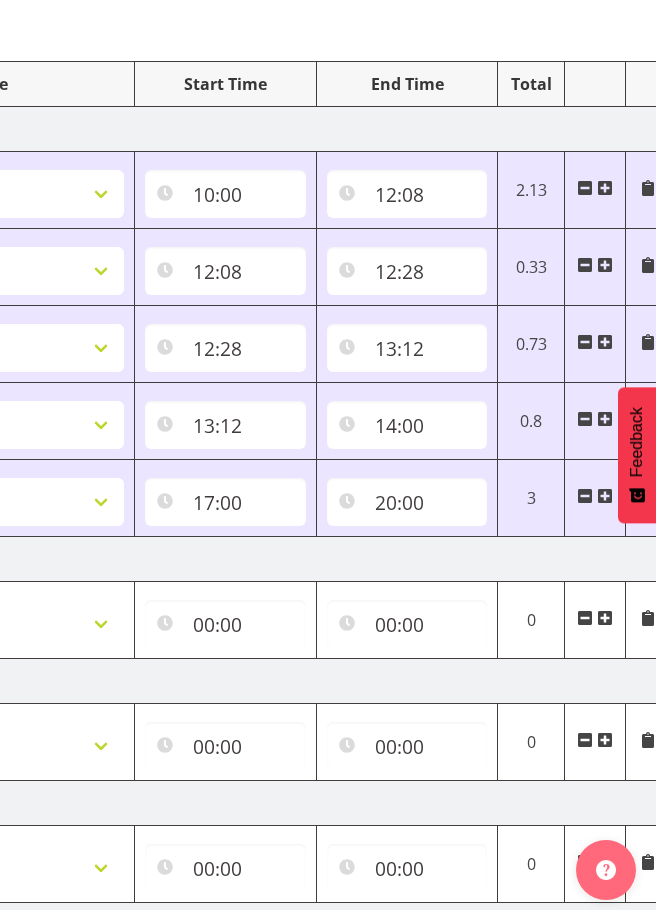 scroll, scrollTop: 806, scrollLeft: 0, axis: vertical 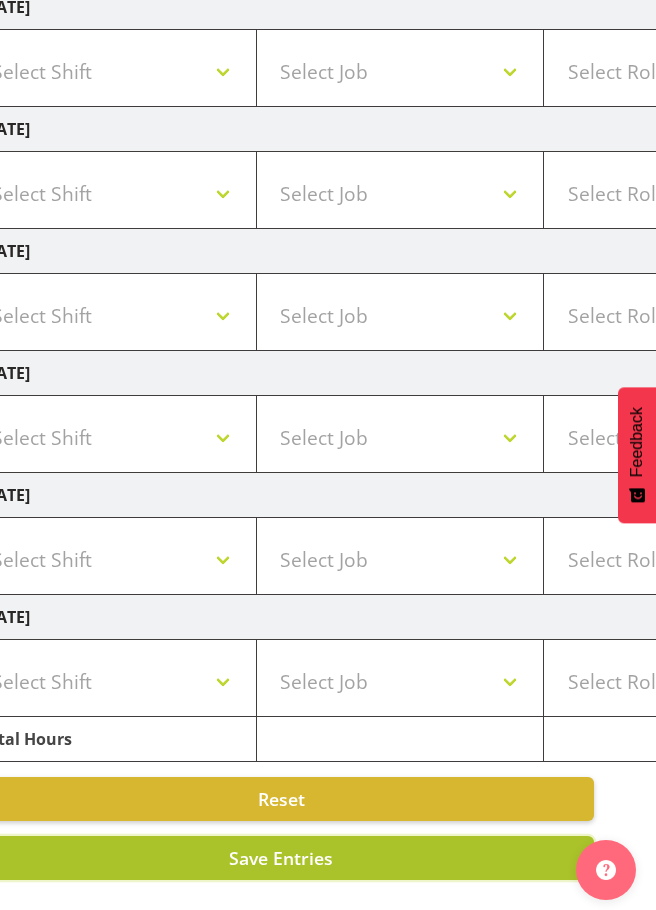 click on "Save
Entries" at bounding box center (281, 858) 